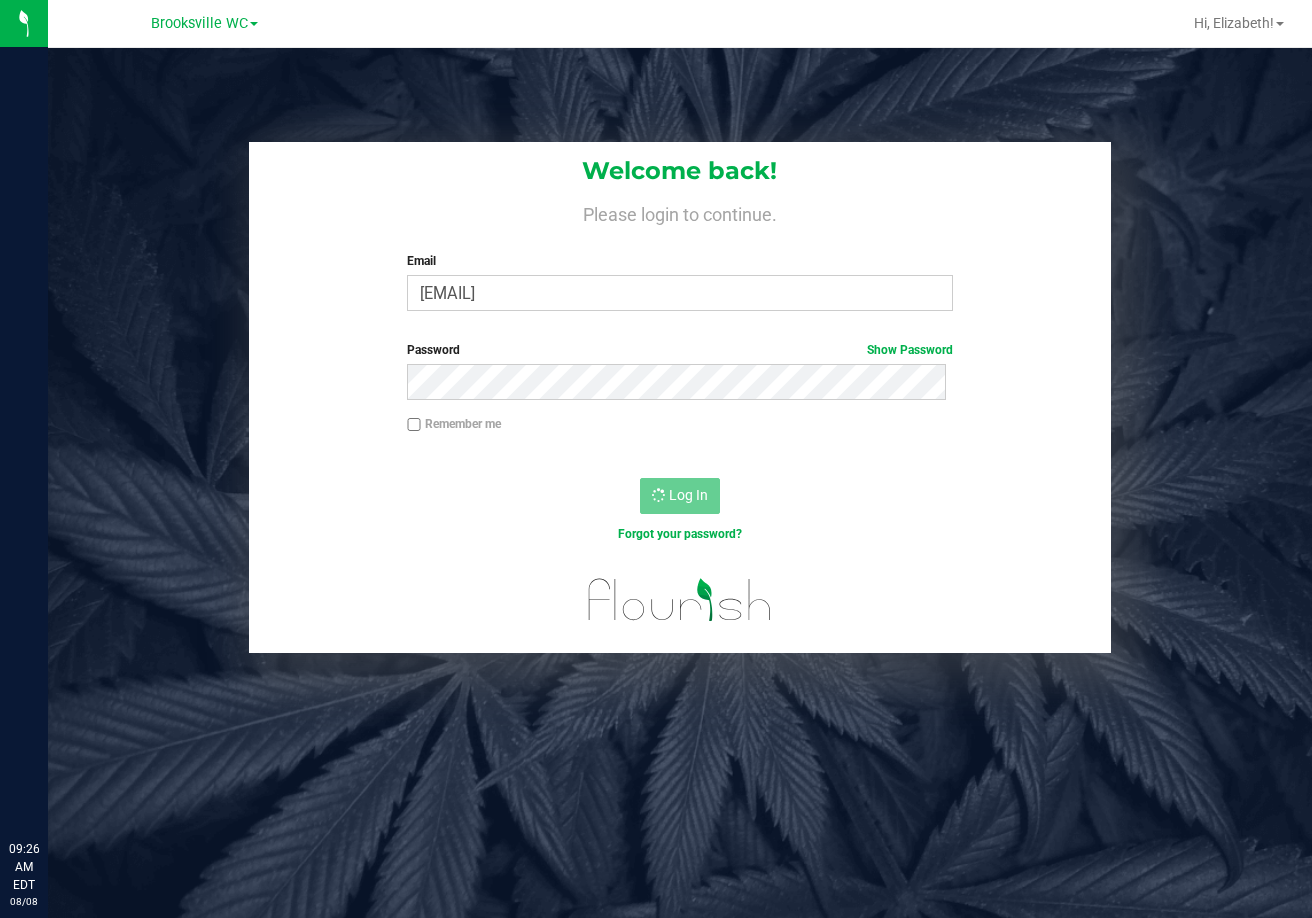 scroll, scrollTop: 0, scrollLeft: 0, axis: both 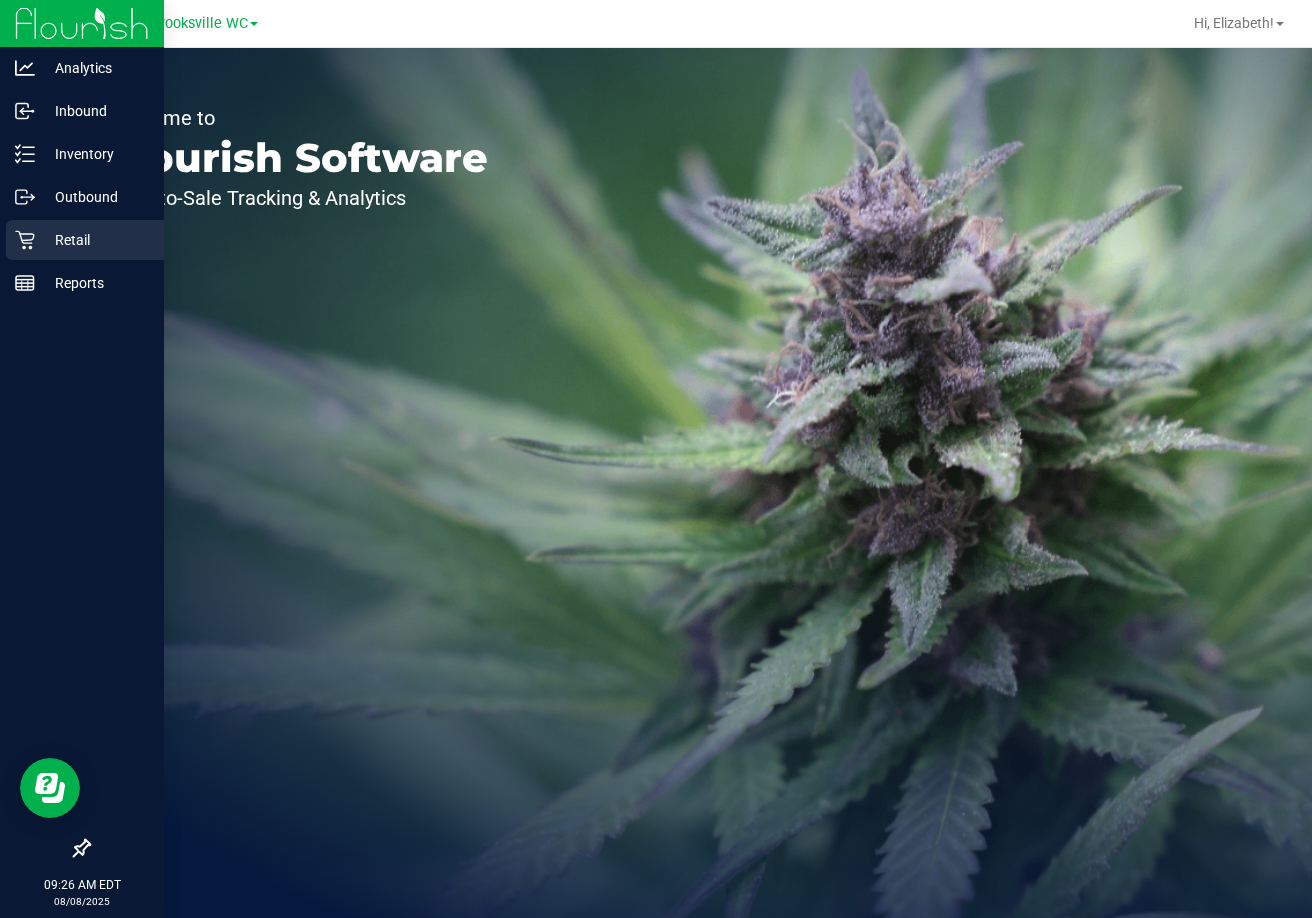 click on "Retail" at bounding box center [95, 240] 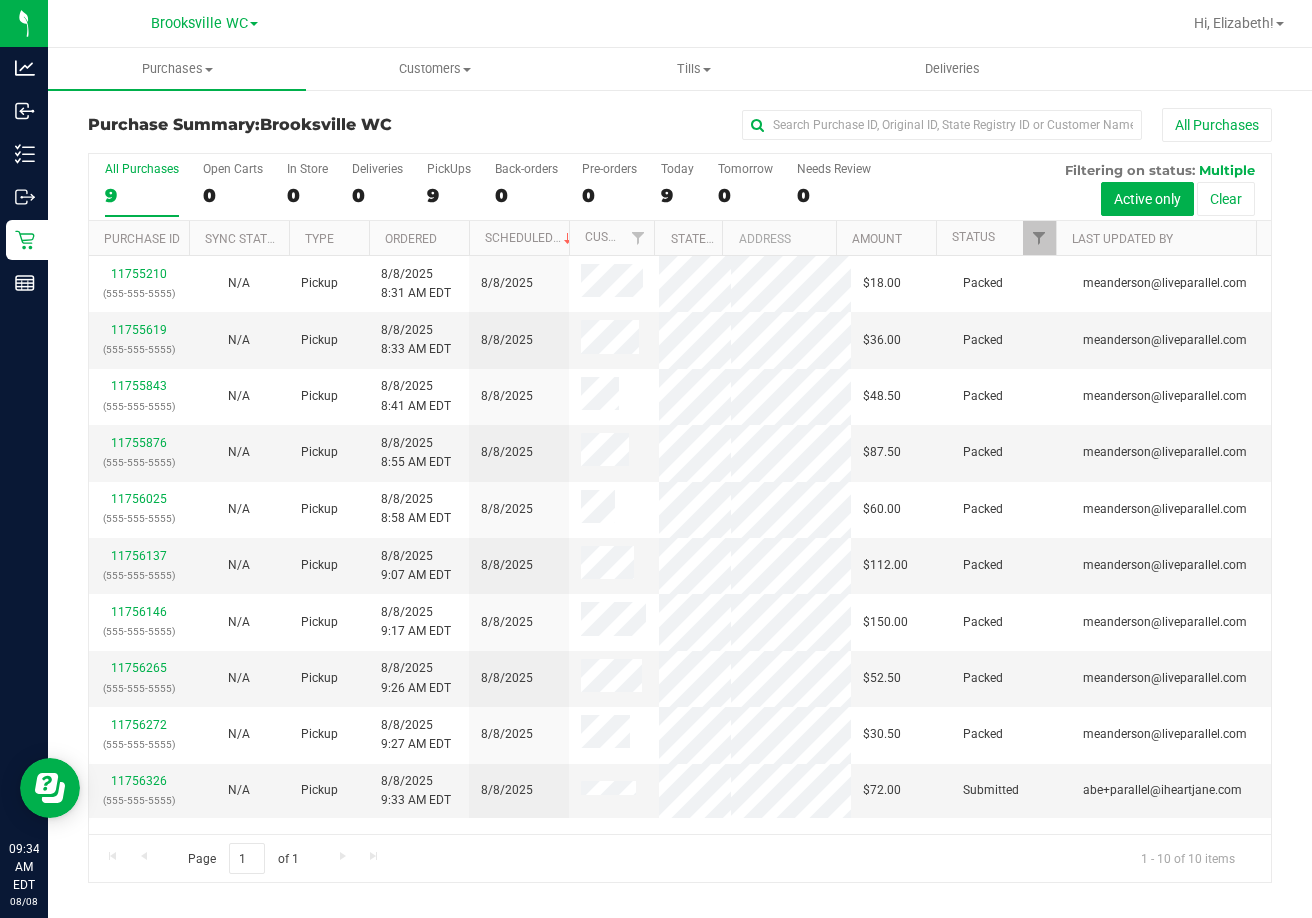 click on "Purchase Summary:
Brooksville WC" at bounding box center [285, 125] 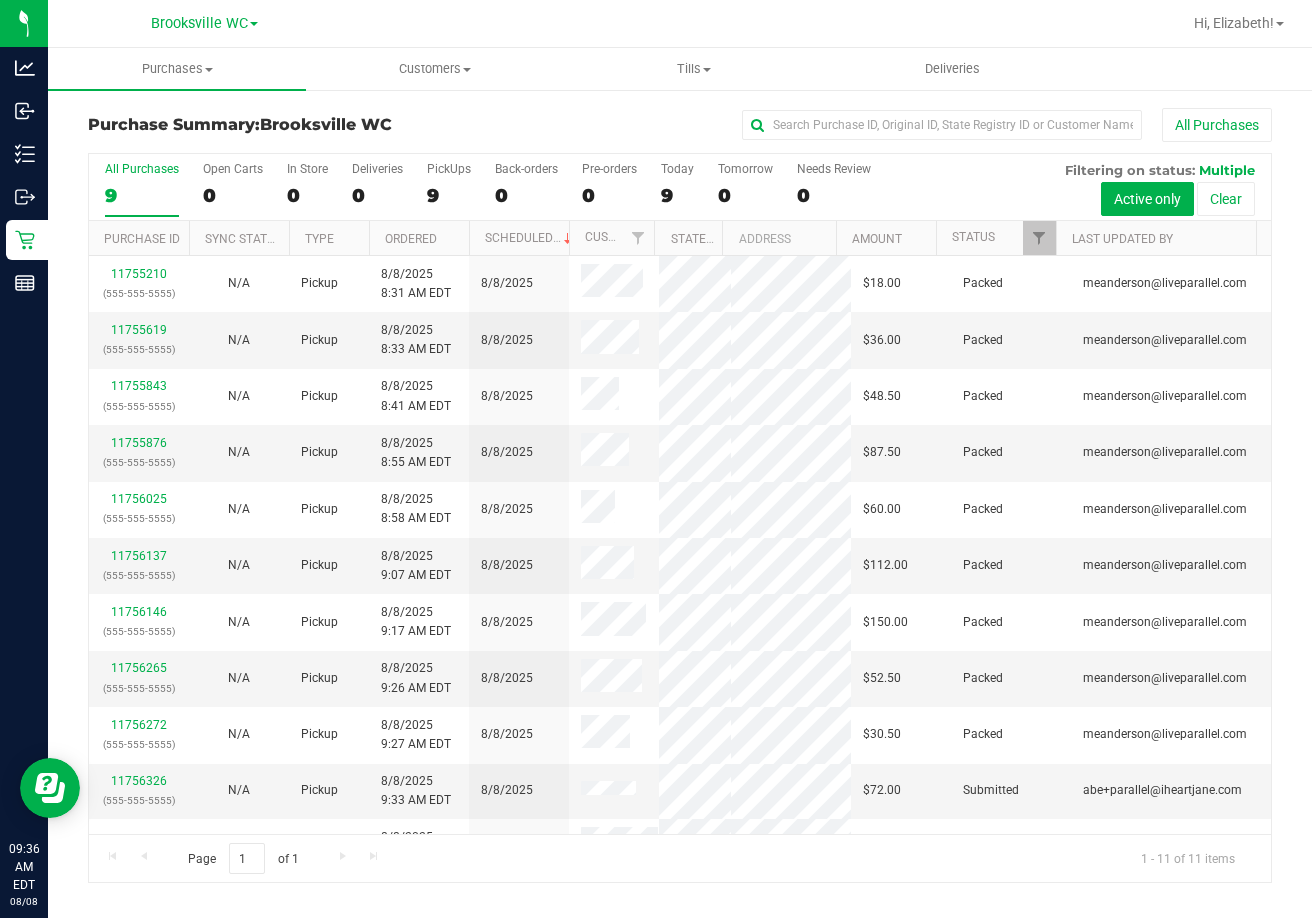 click on "Purchase Summary:
Brooksville WC
All Purchases" at bounding box center (680, 130) 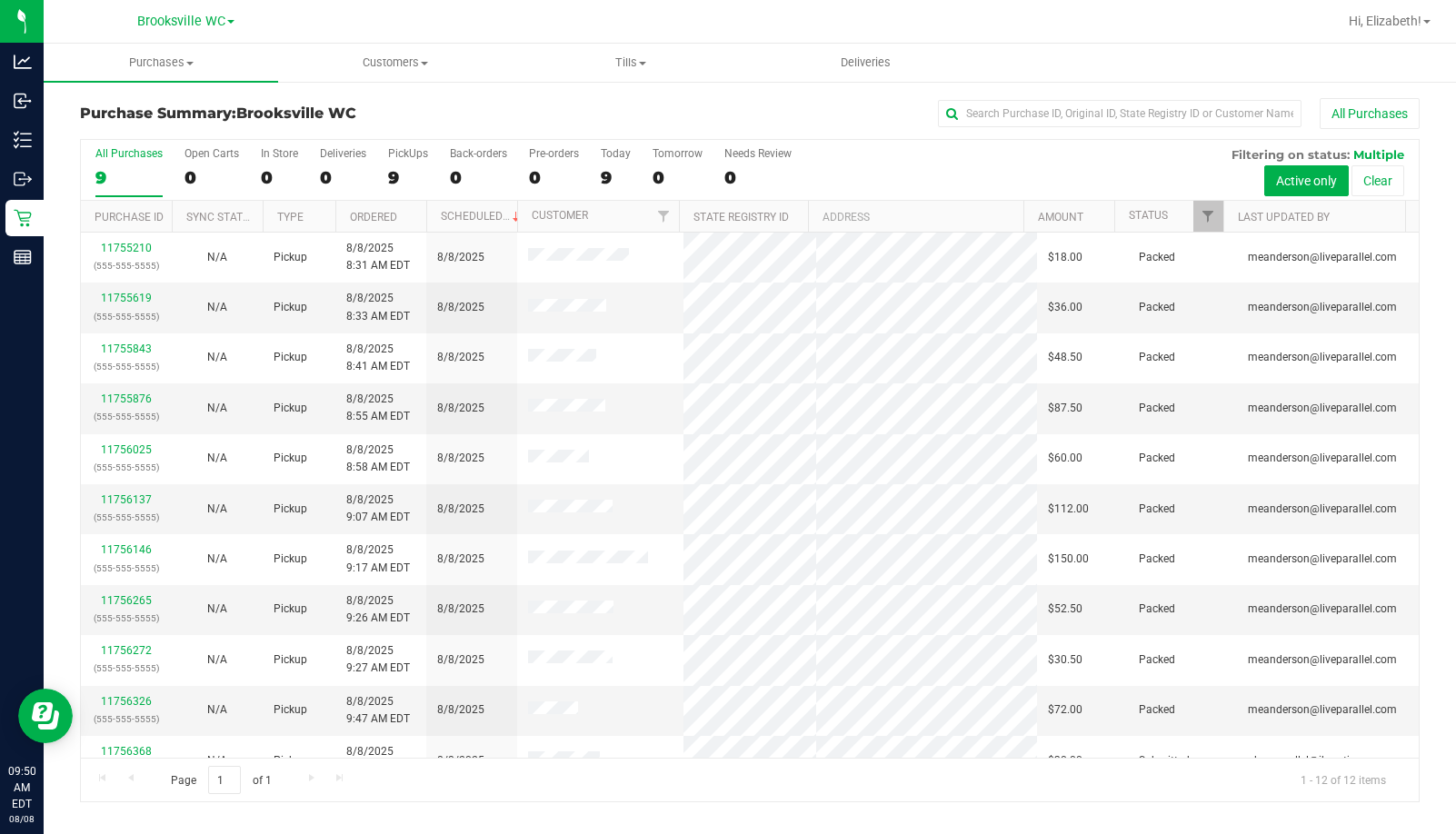 click on "Purchase Summary:
Brooksville WC
All Purchases" at bounding box center [750, 118] 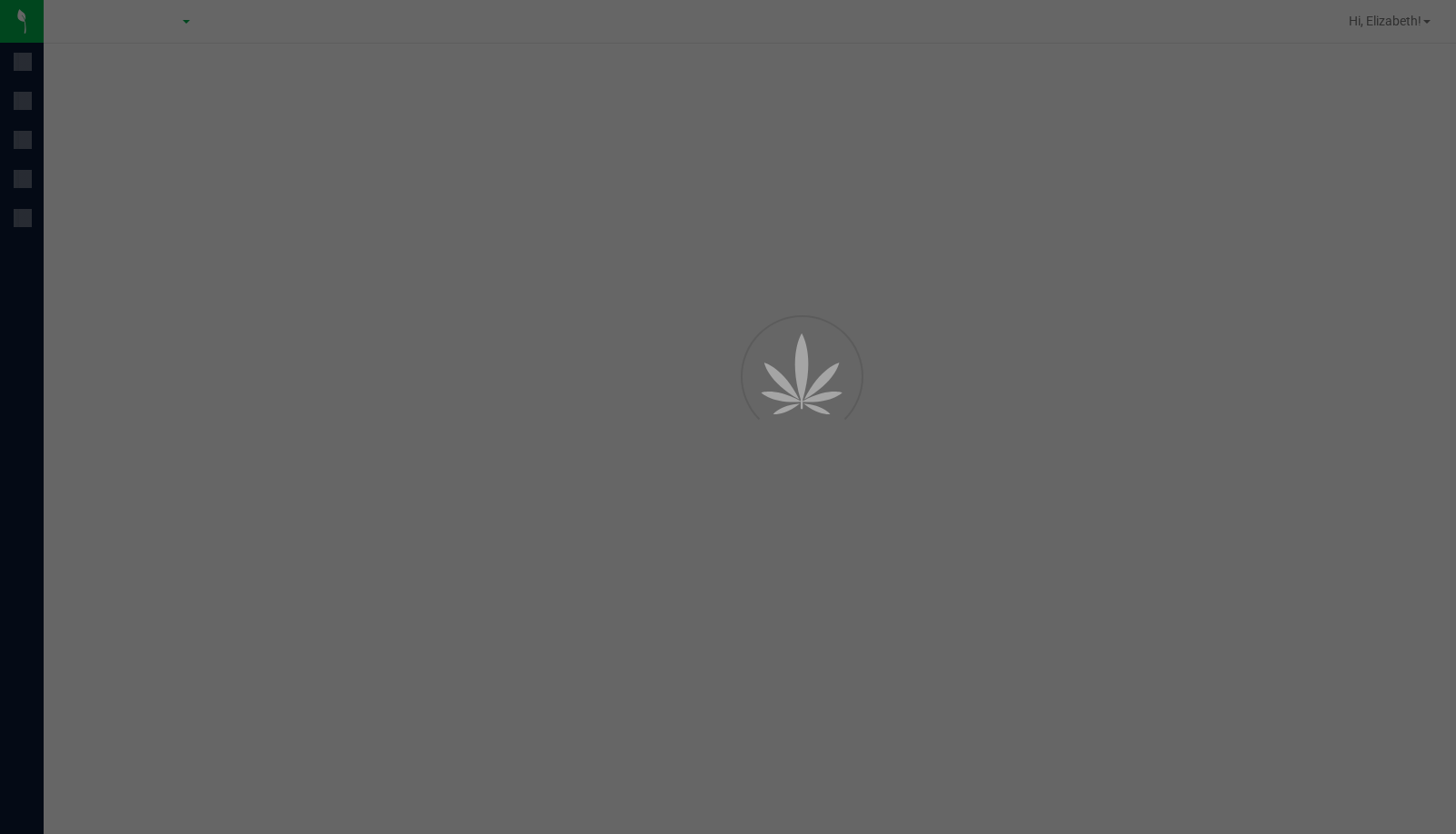 scroll, scrollTop: 0, scrollLeft: 0, axis: both 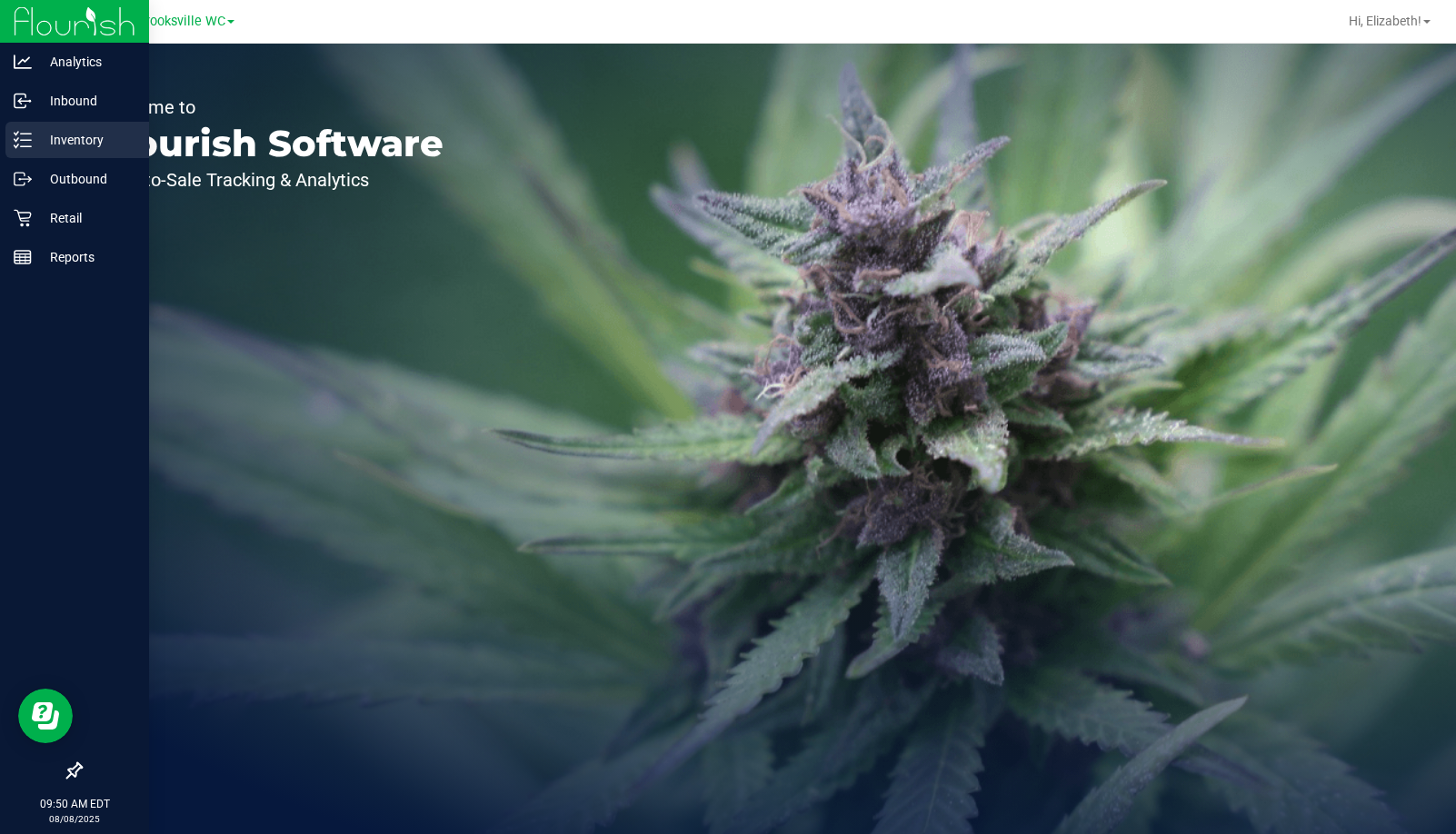 click on "Inventory" at bounding box center [86, 140] 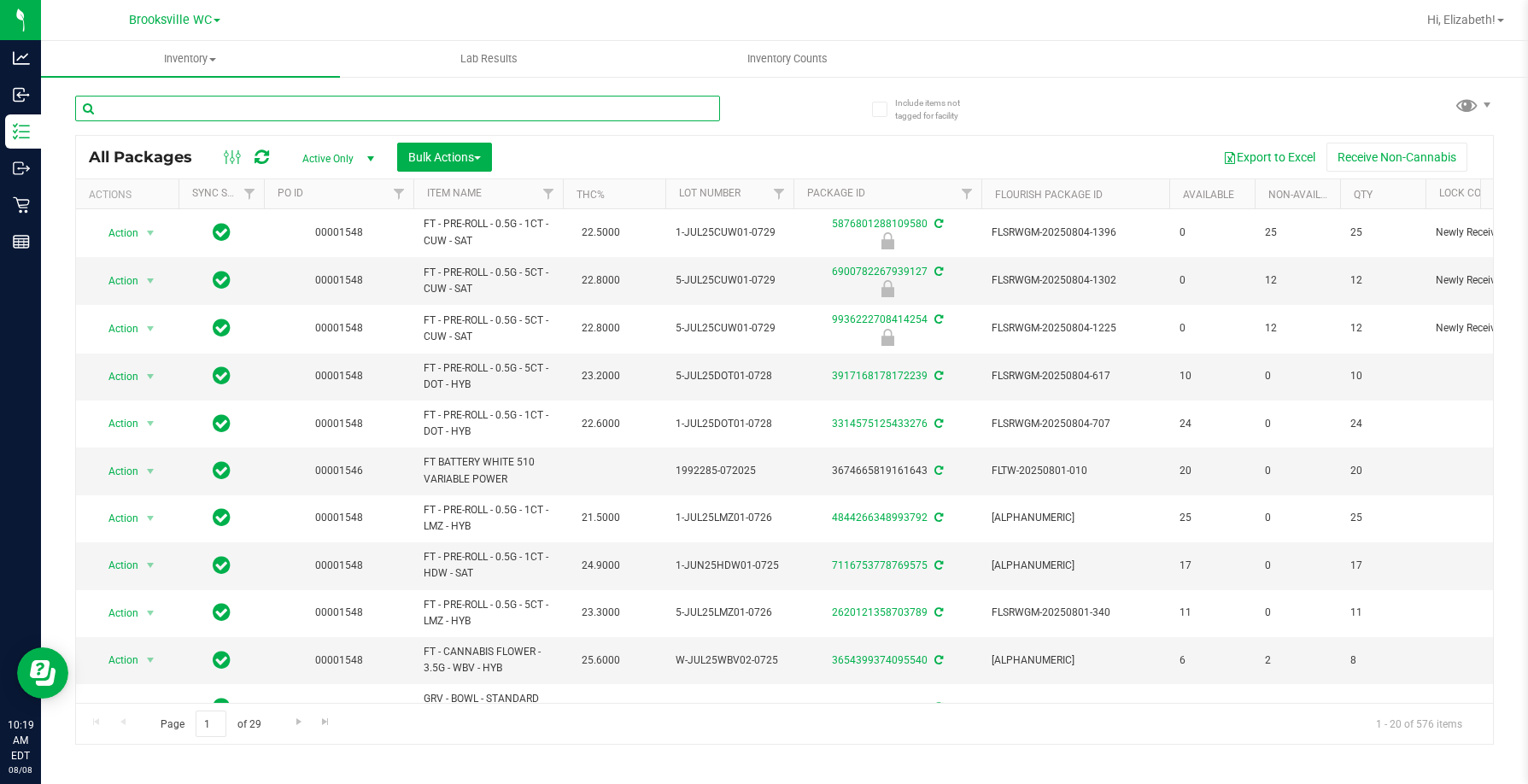 click at bounding box center [397, 108] 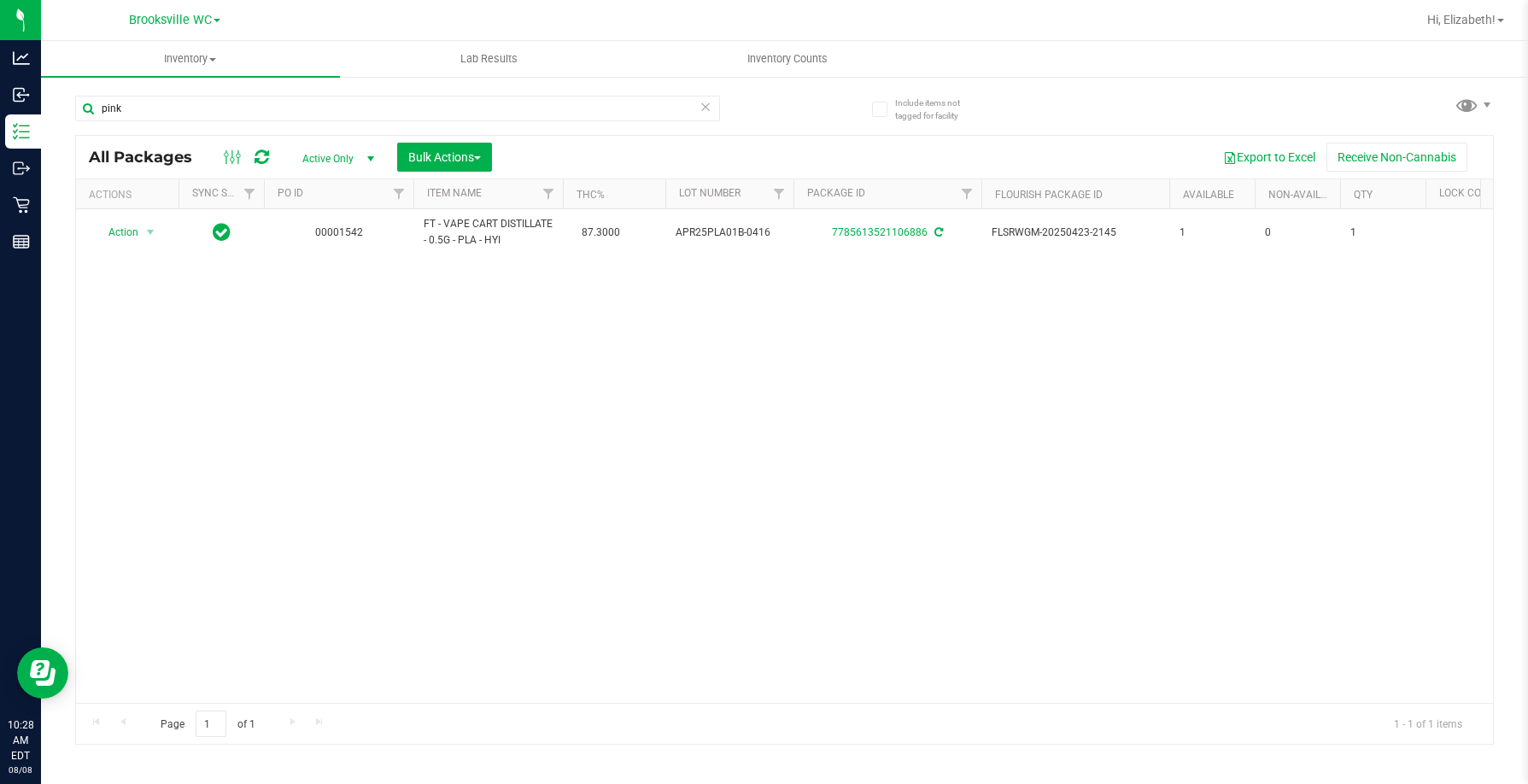 click on "Action Action Adjust qty Create package Edit attributes Global inventory Locate package Lock package Package audit log Print package label Print product labels Schedule for destruction
[ALPHANUMERIC]
FT - VAPE CART DISTILLATE - 0.5G - PLA - HYI
87.3000
APR25PLA01B-0416
[ALPHANUMERIC]
[ALPHANUMERIC]
1
0
1
[DATE] [TIME] [TIMEZONE]
flourish-biotrack [v0.1.0]
FT - VAPE CART DISTILLATE - 0.5G - PLA - HYI
0.0000
Pass
Vape" at bounding box center (784, 456) 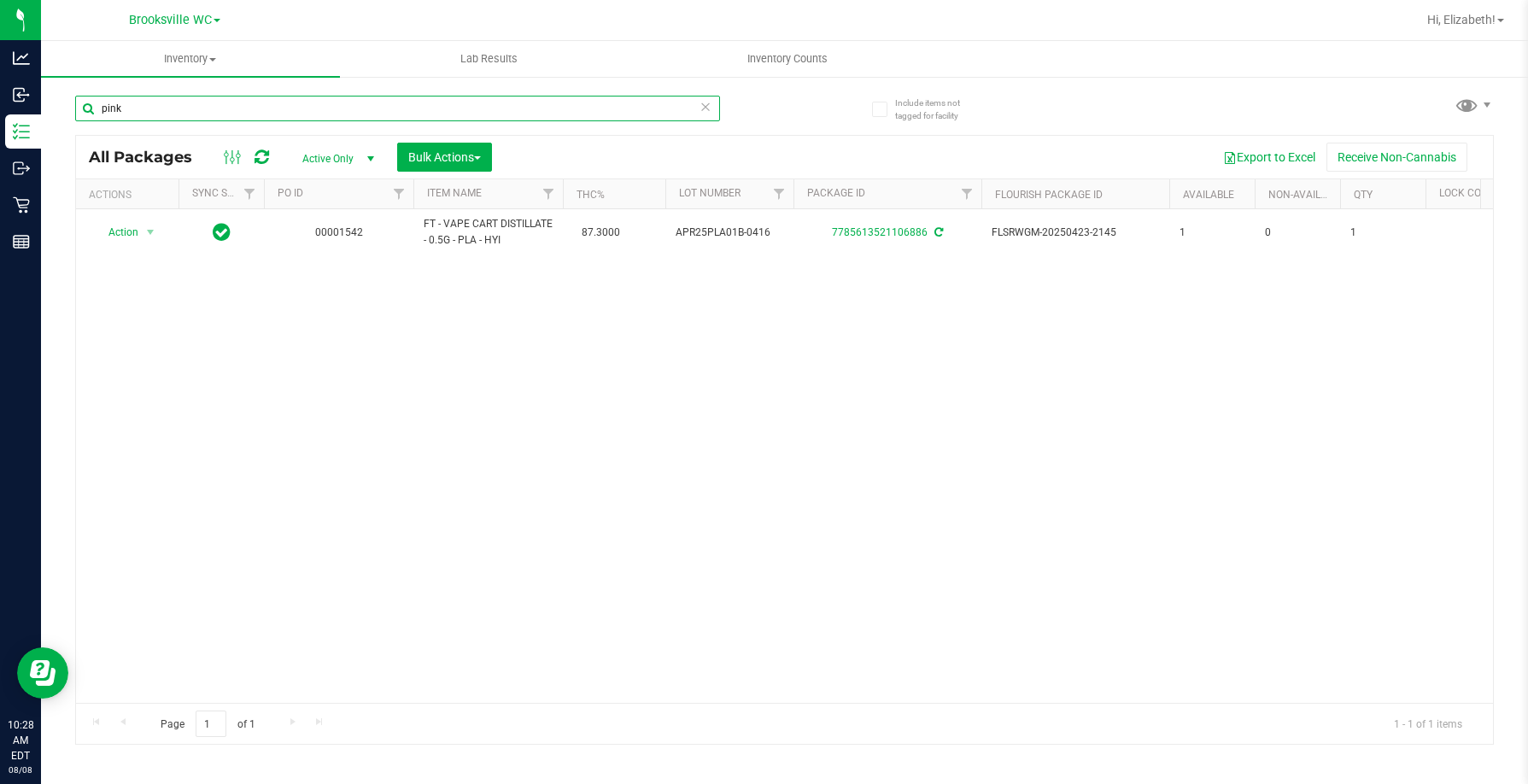 click on "pink" at bounding box center [397, 108] 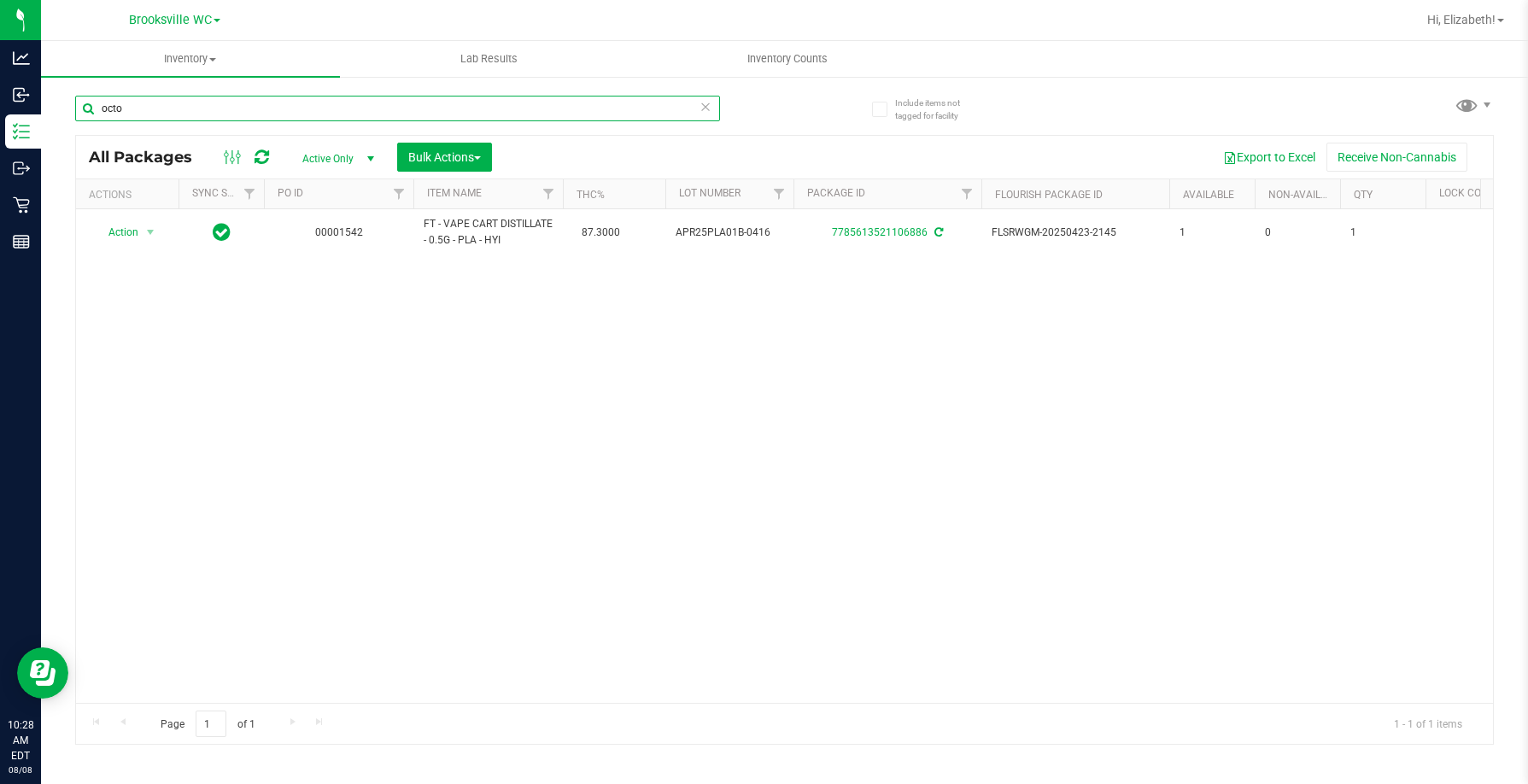 type on "octo" 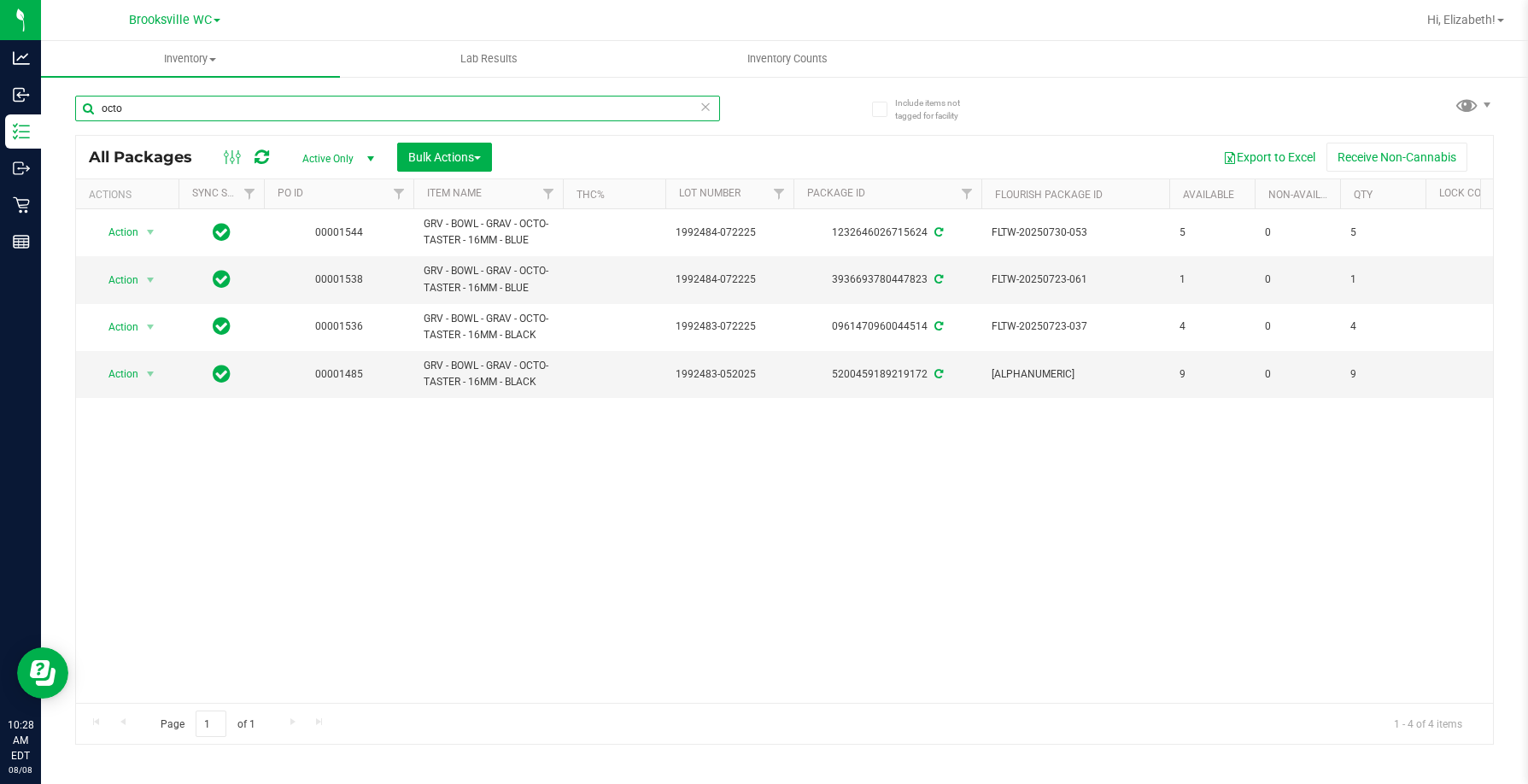 click on "octo" at bounding box center [397, 108] 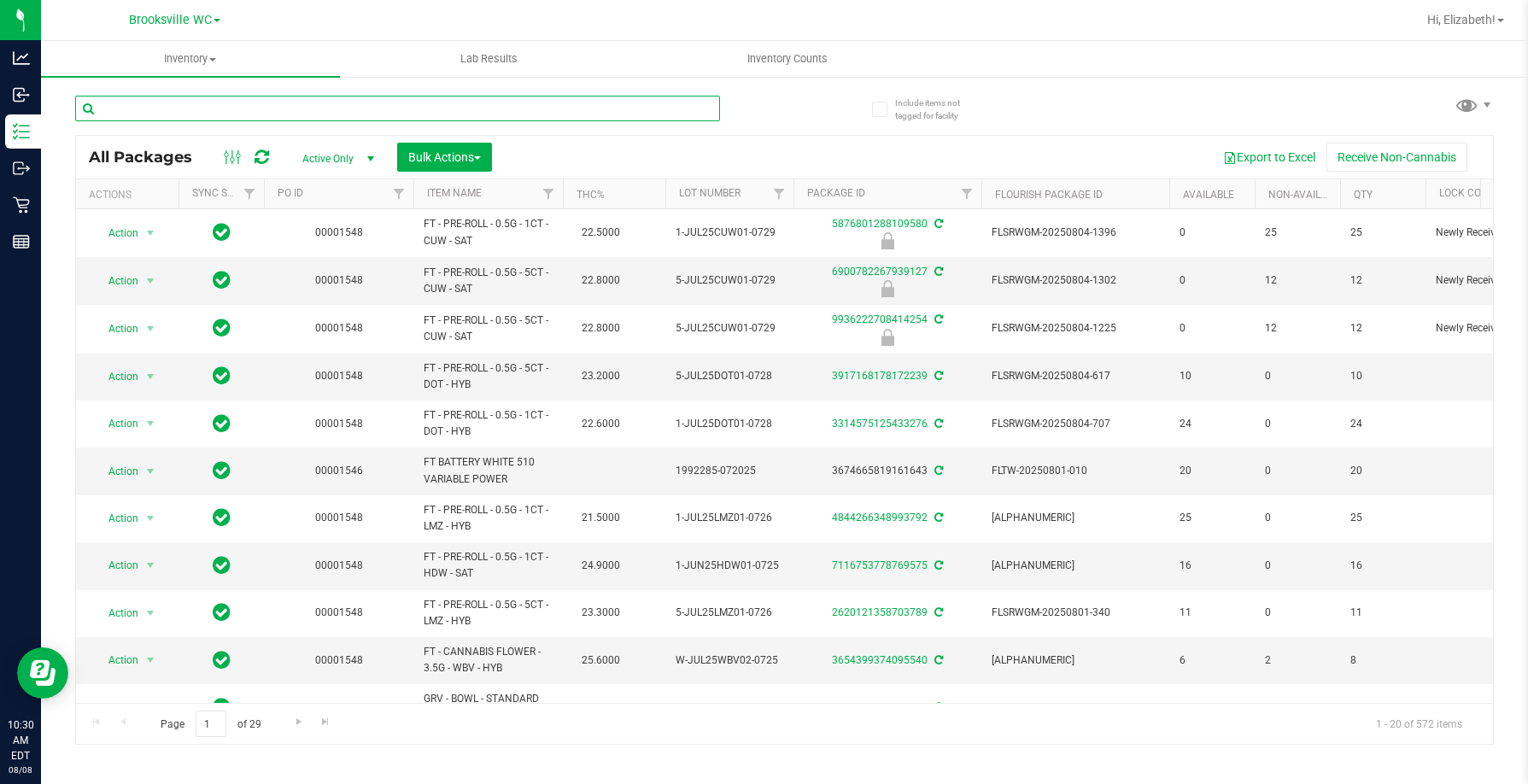 type 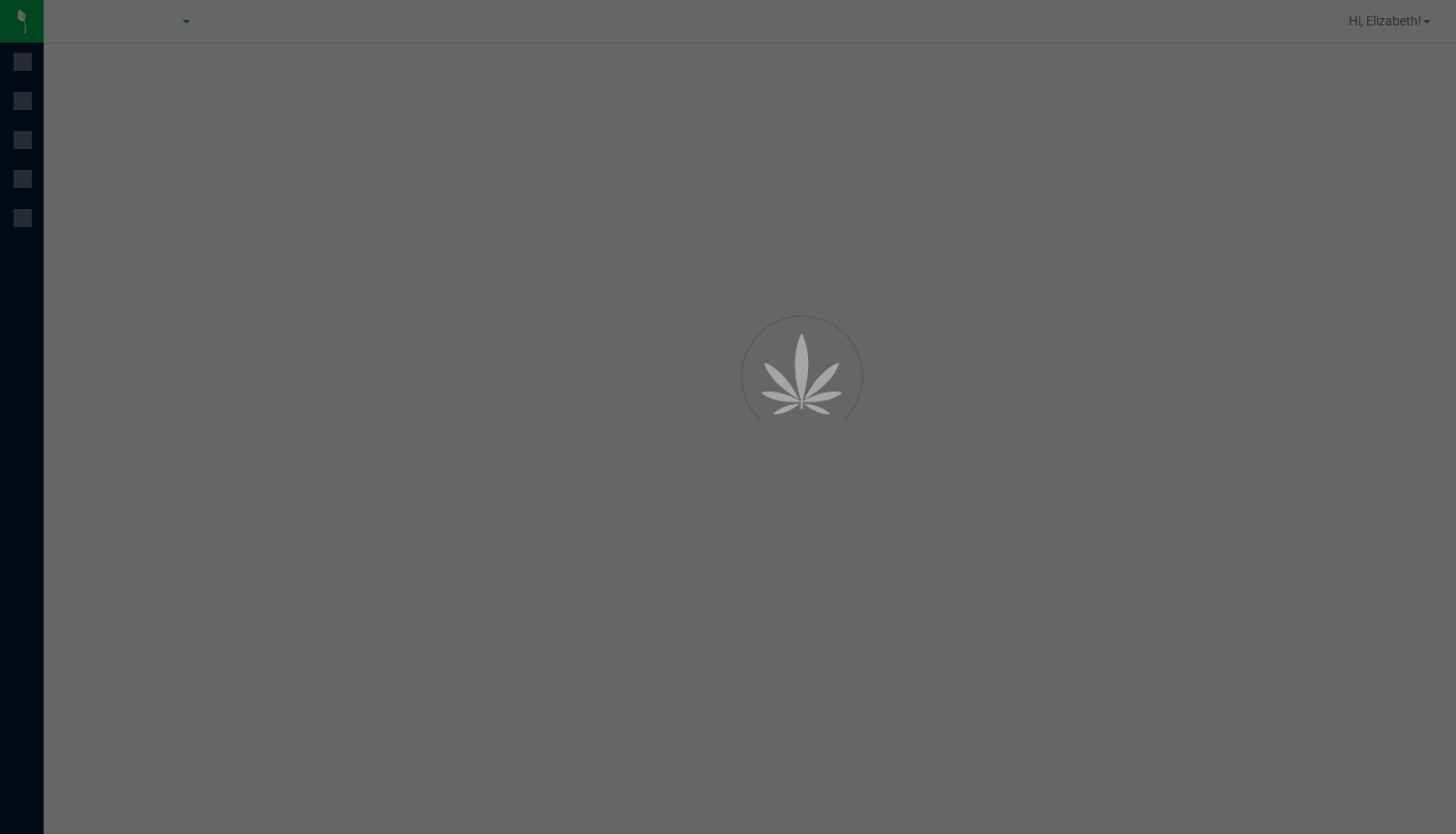 scroll, scrollTop: 0, scrollLeft: 0, axis: both 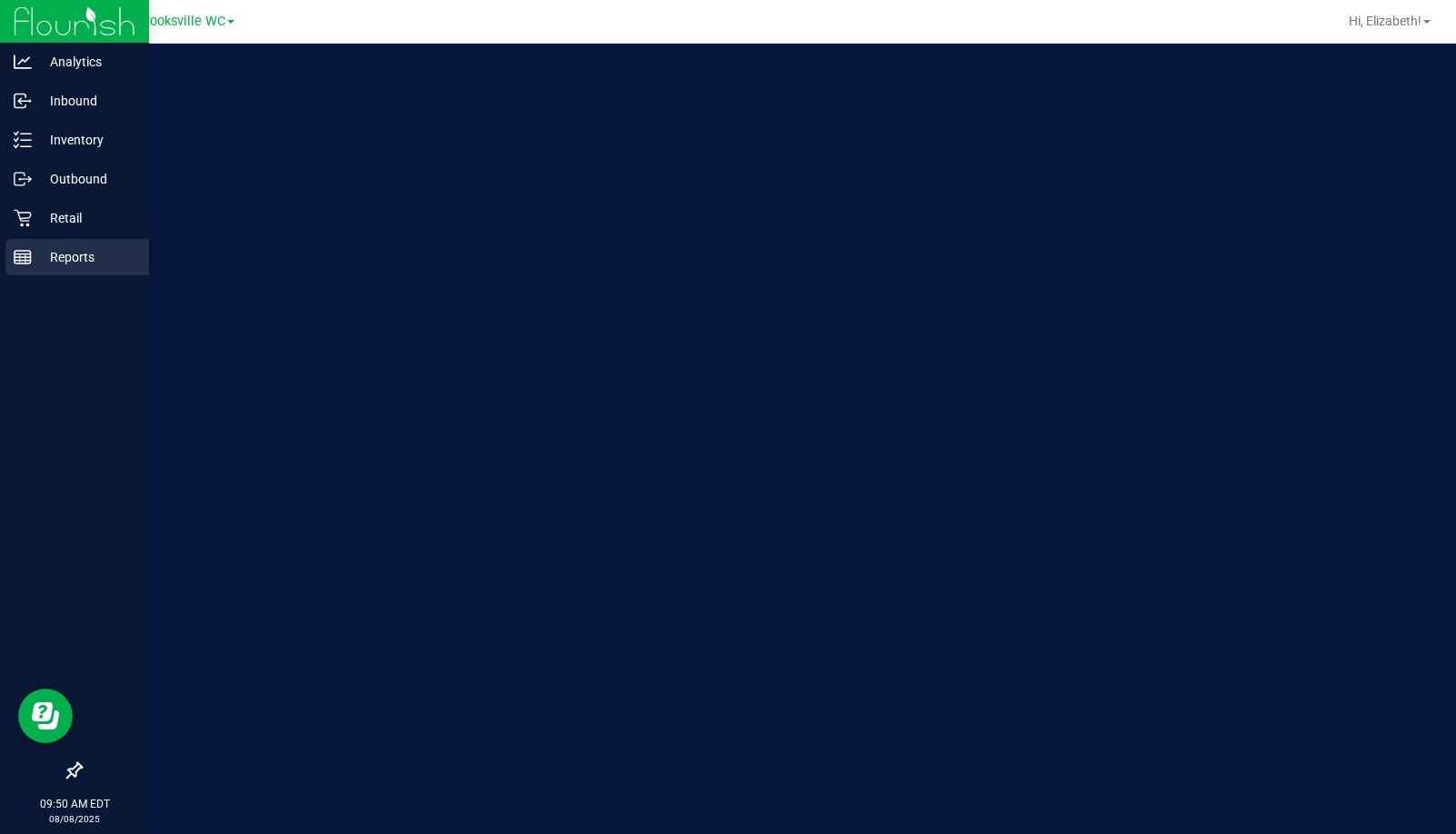 click on "Reports" at bounding box center [77, 257] 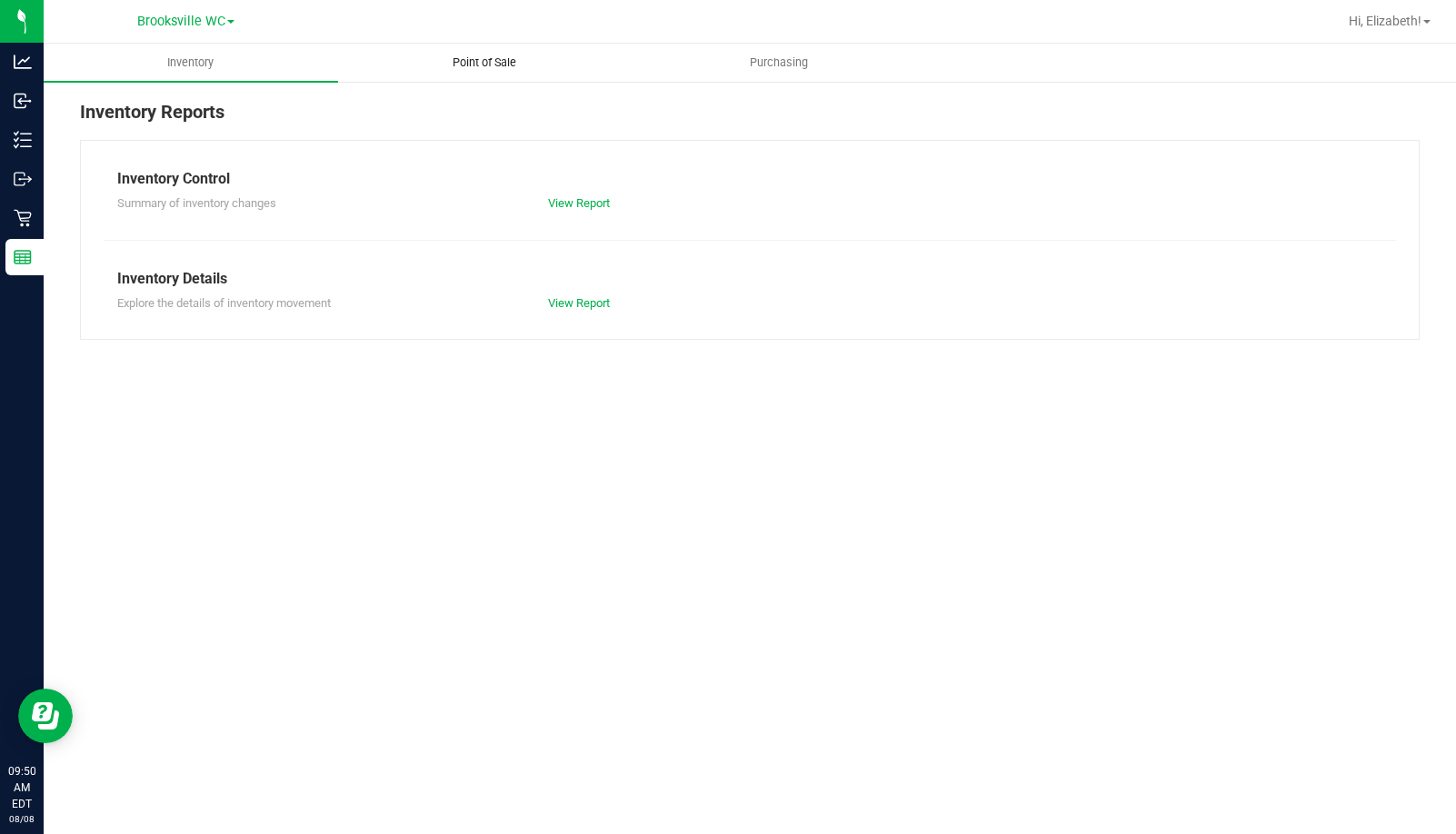 click on "Point of Sale" at bounding box center (485, 63) 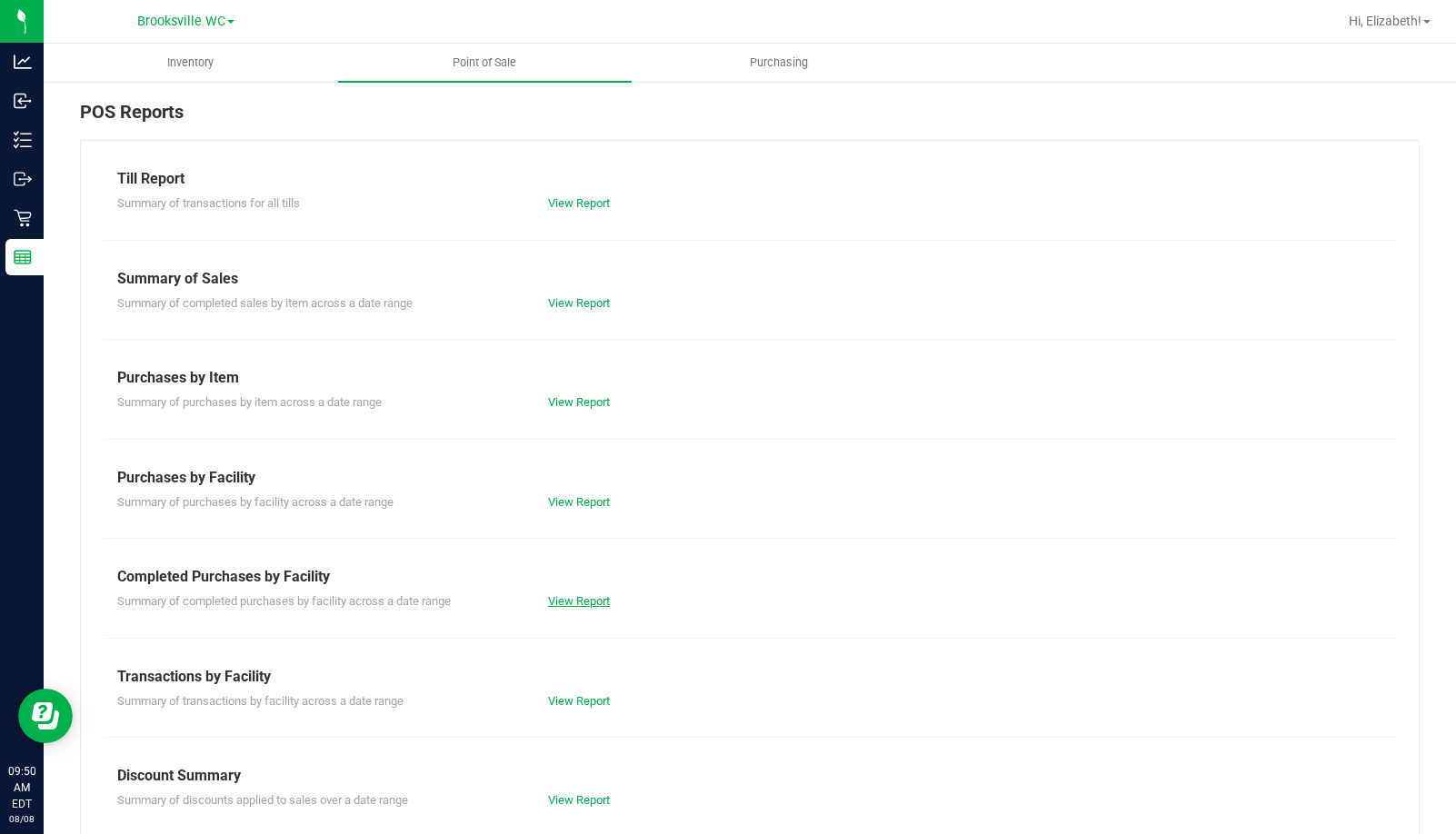 click on "View Report" at bounding box center (579, 601) 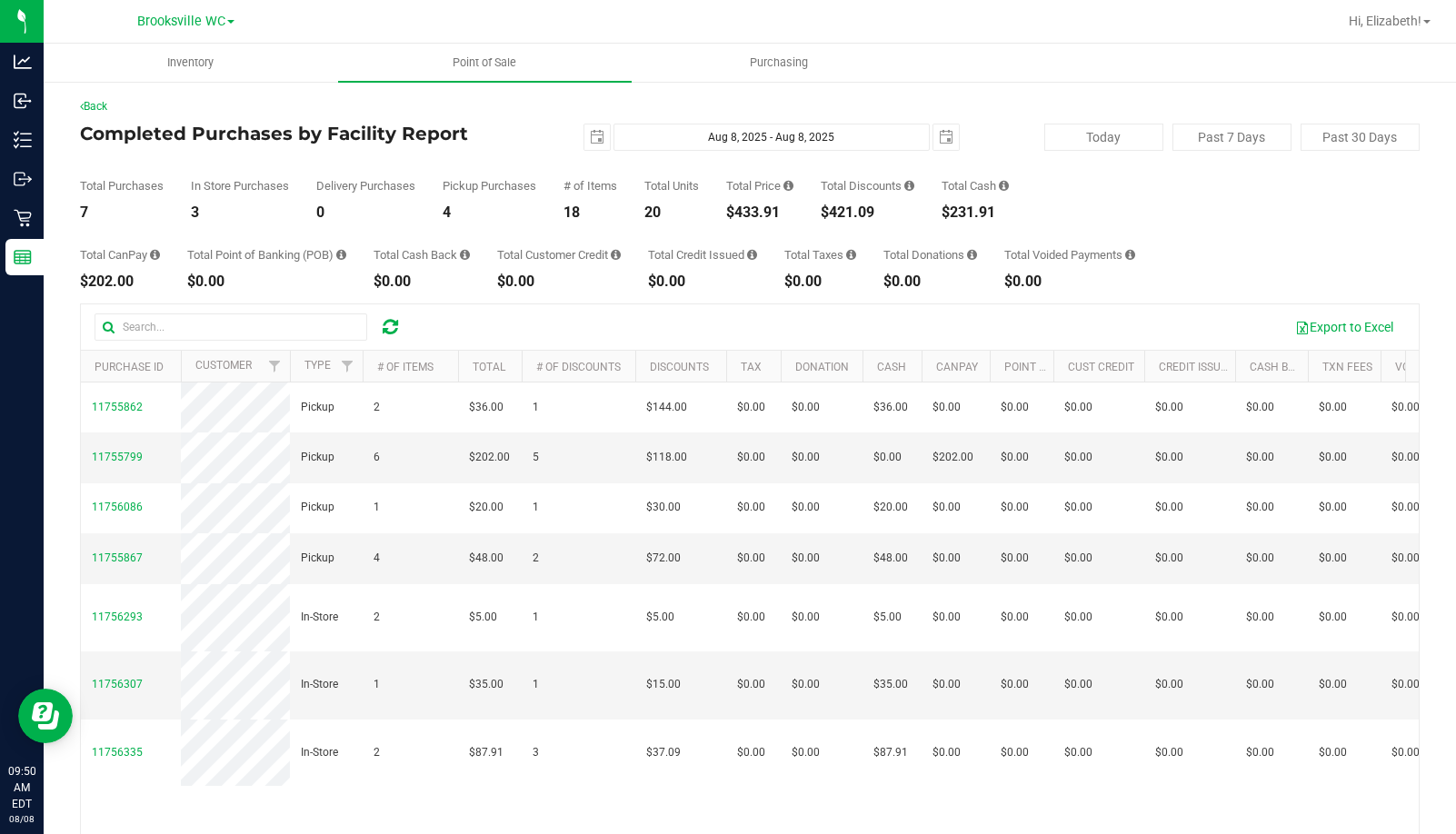 click on "Pickup Purchases
4" at bounding box center [489, 200] 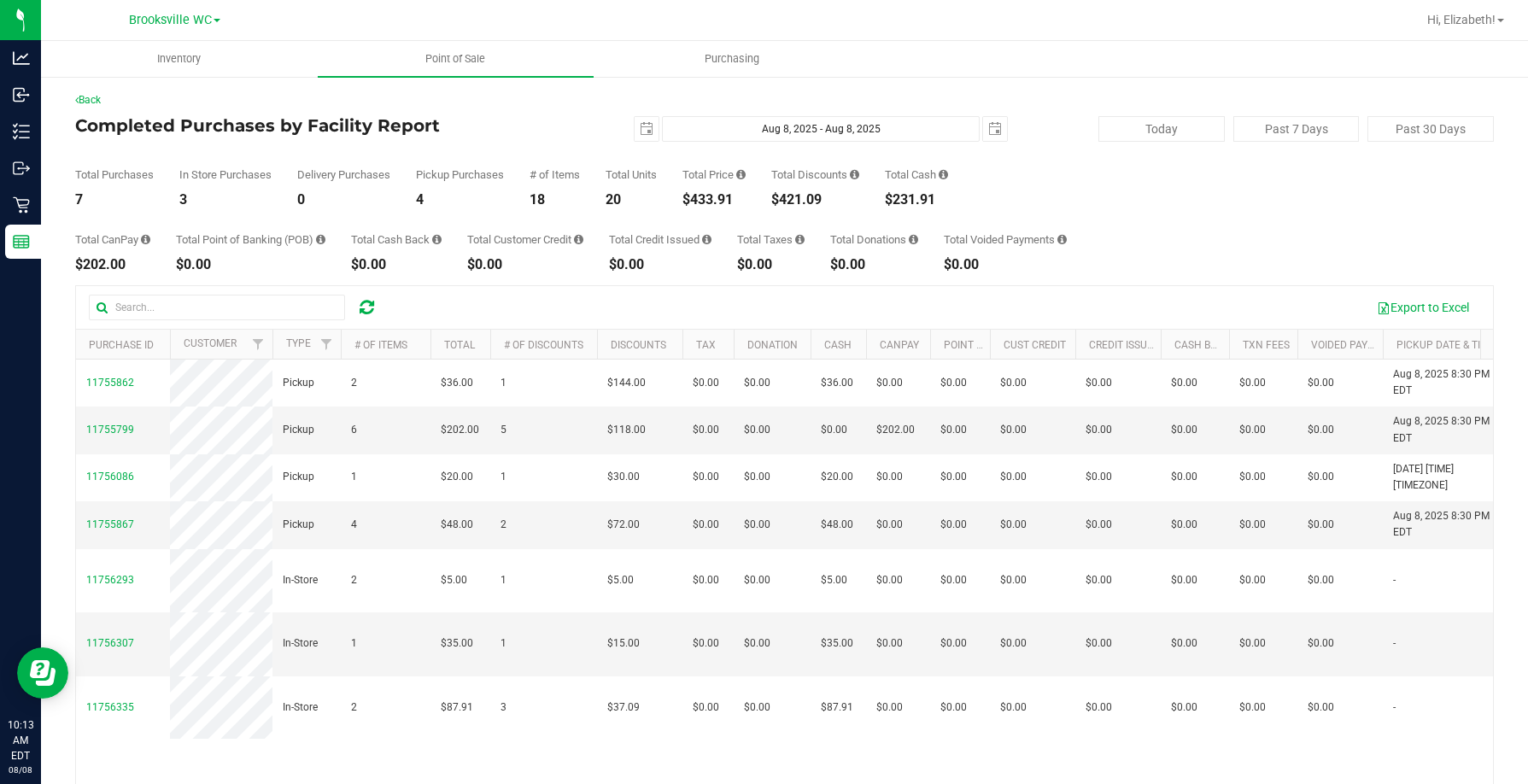 click on "Total Purchases
7
In Store Purchases
3
Delivery Purchases
0
Pickup Purchases
4
# of Items
18
Total Units
20
Total Price
$433.91
Total Discounts" at bounding box center (784, 174) 